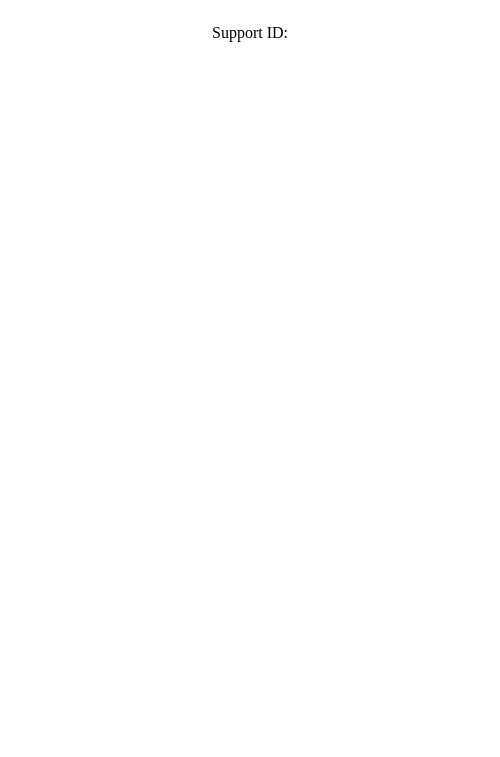 scroll, scrollTop: 0, scrollLeft: 0, axis: both 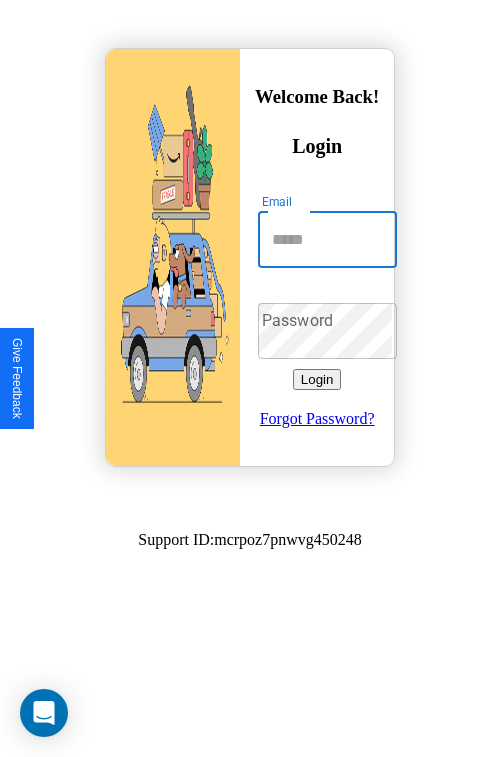 click on "Email" at bounding box center [327, 240] 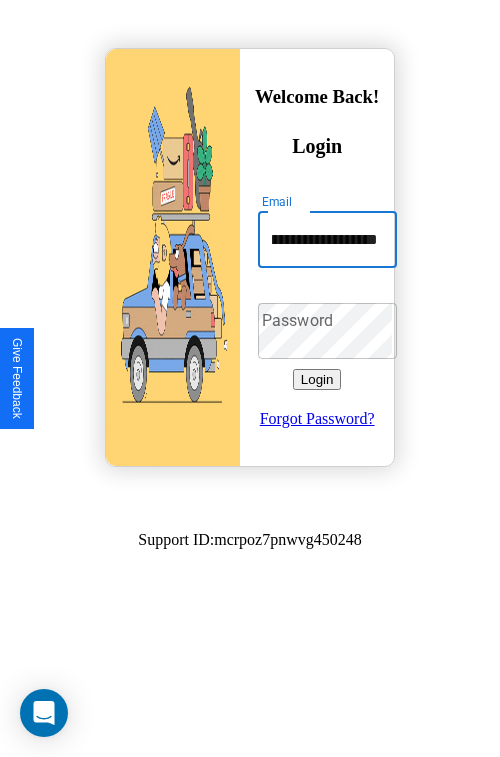 scroll, scrollTop: 0, scrollLeft: 95, axis: horizontal 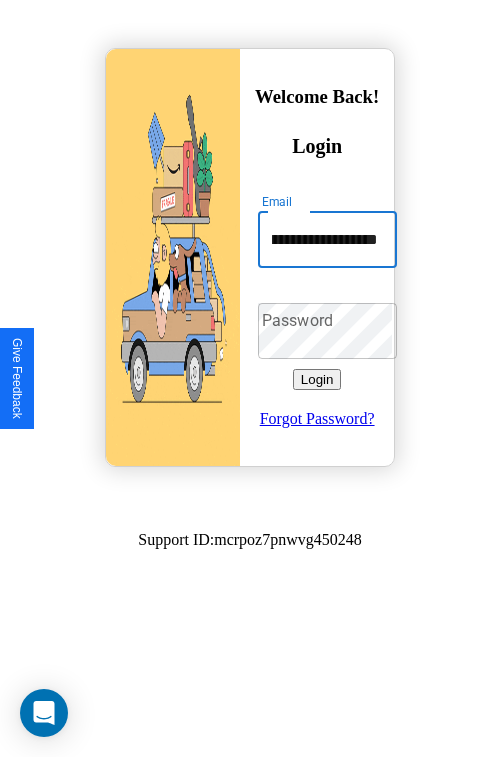 type on "**********" 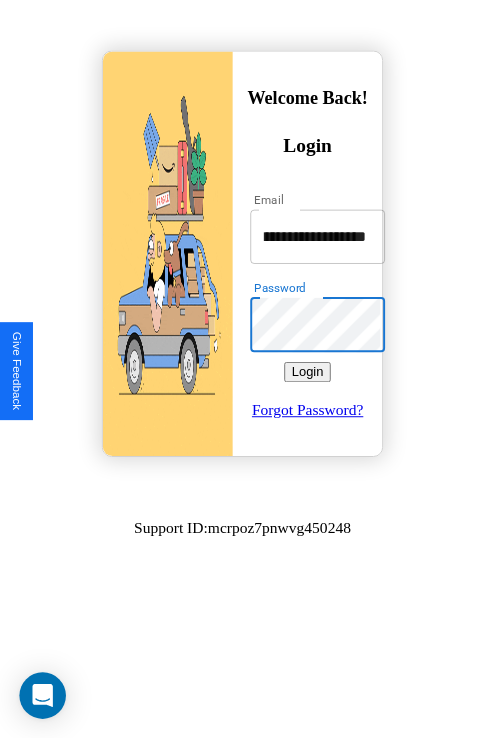 scroll, scrollTop: 0, scrollLeft: 0, axis: both 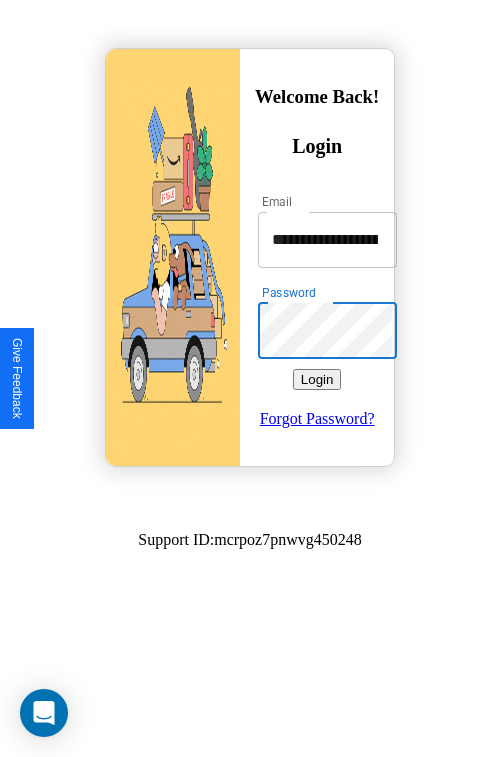 click on "Login" at bounding box center (317, 379) 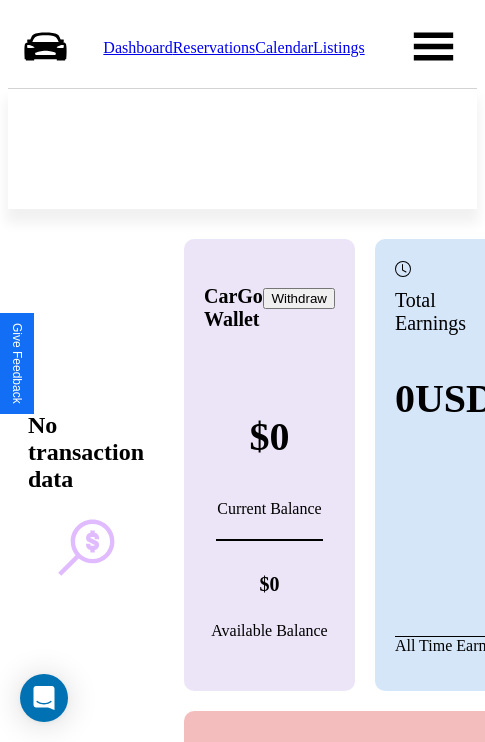 click on "Reservations" at bounding box center [214, 47] 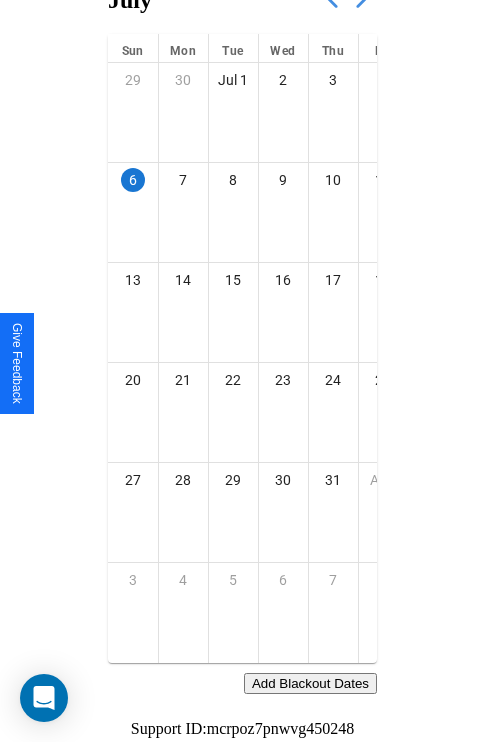 click on "Add Blackout Dates" at bounding box center (310, 683) 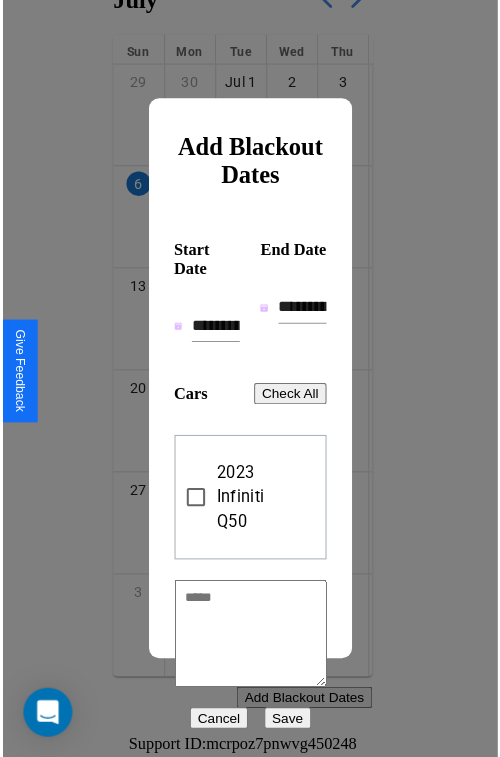 scroll, scrollTop: 227, scrollLeft: 0, axis: vertical 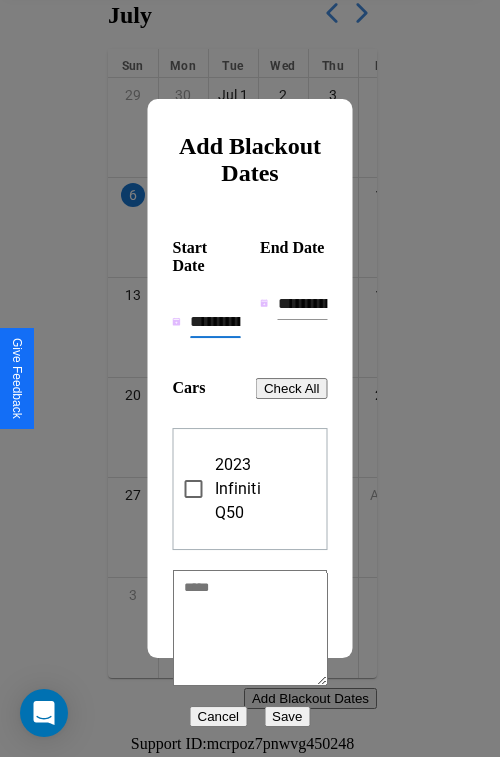 click on "**********" at bounding box center [215, 322] 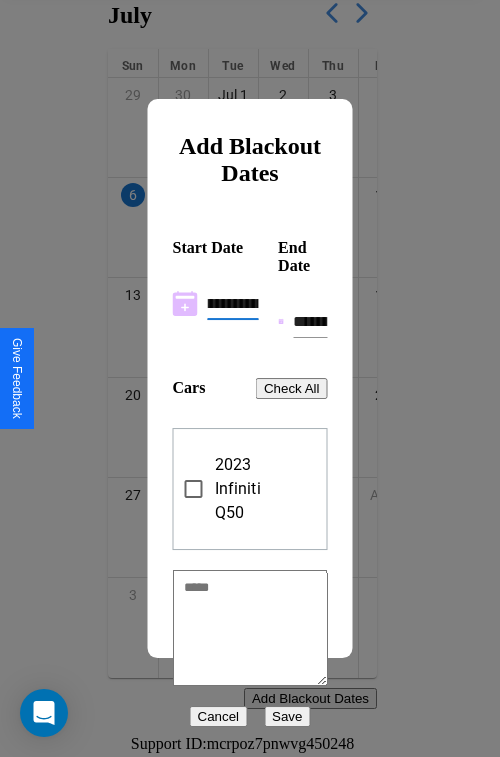 scroll, scrollTop: 0, scrollLeft: 37, axis: horizontal 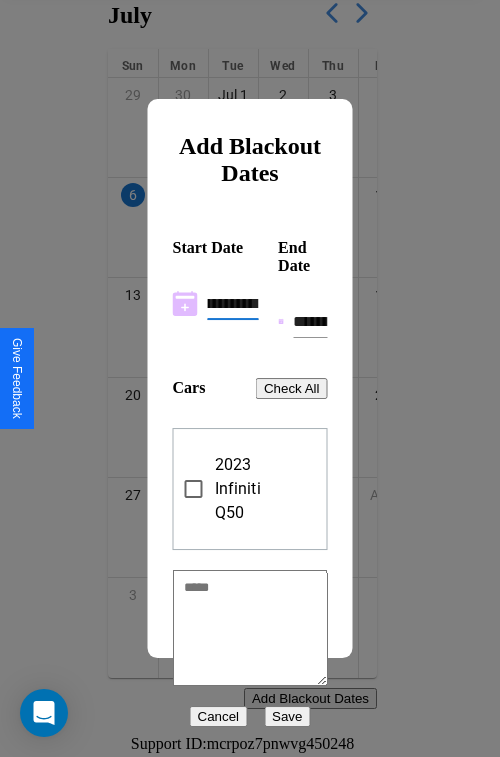type on "**********" 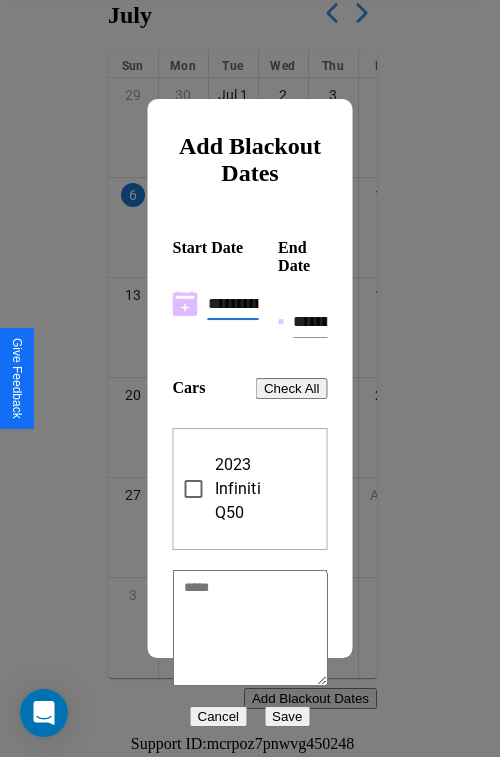 click on "**********" at bounding box center [310, 322] 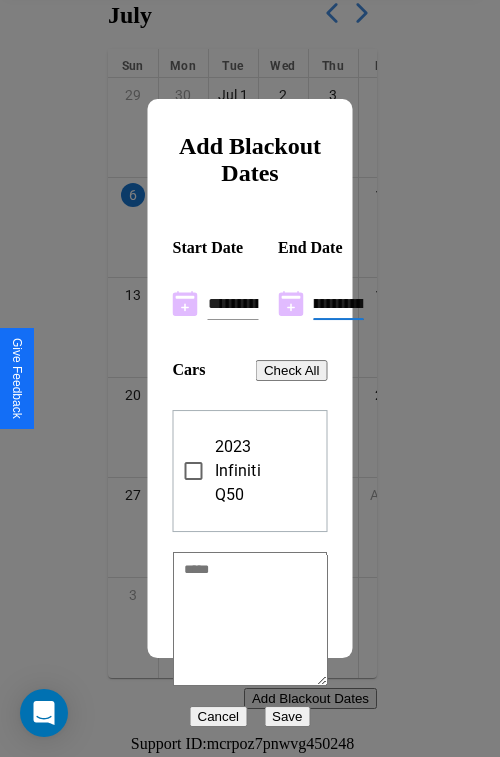 type on "**********" 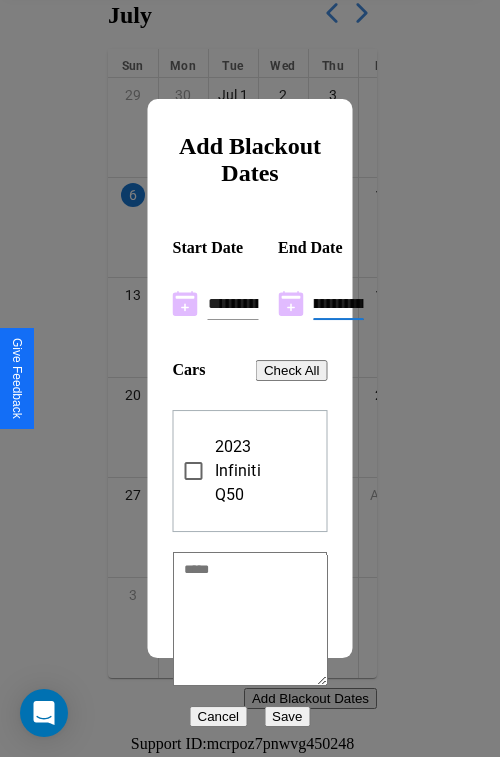 scroll, scrollTop: 0, scrollLeft: 37, axis: horizontal 